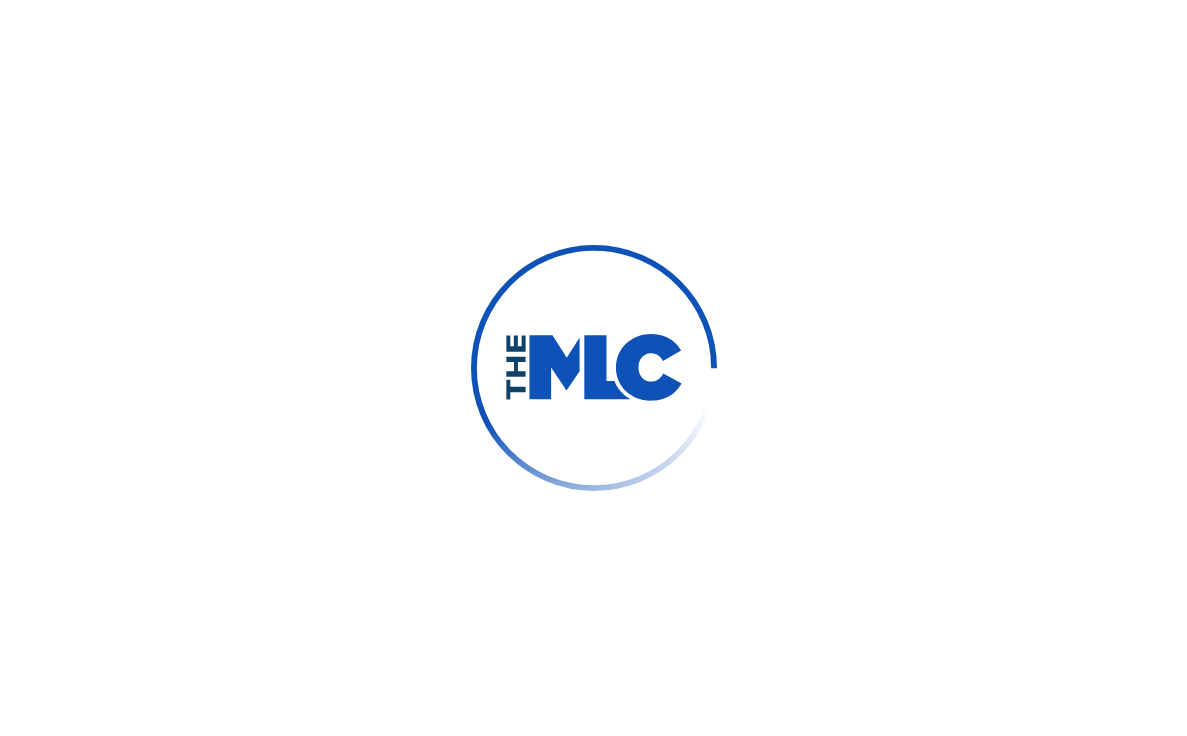 scroll, scrollTop: 0, scrollLeft: 0, axis: both 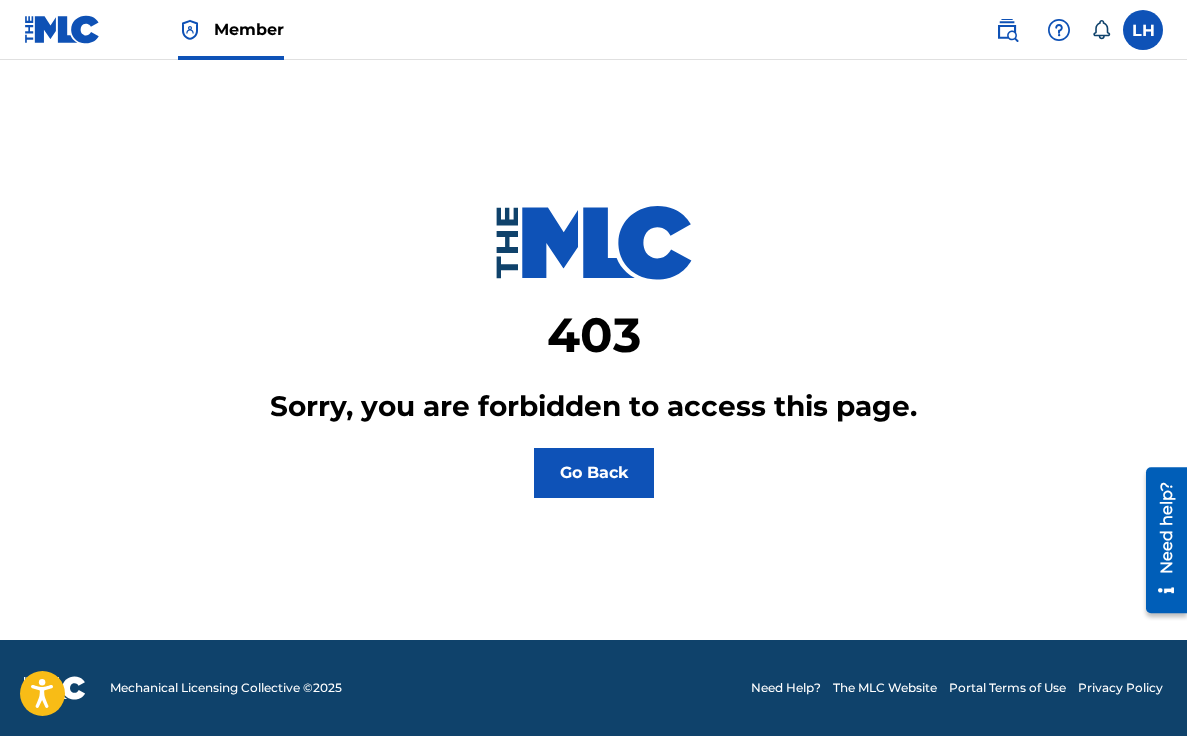 click on "Go Back" at bounding box center [594, 473] 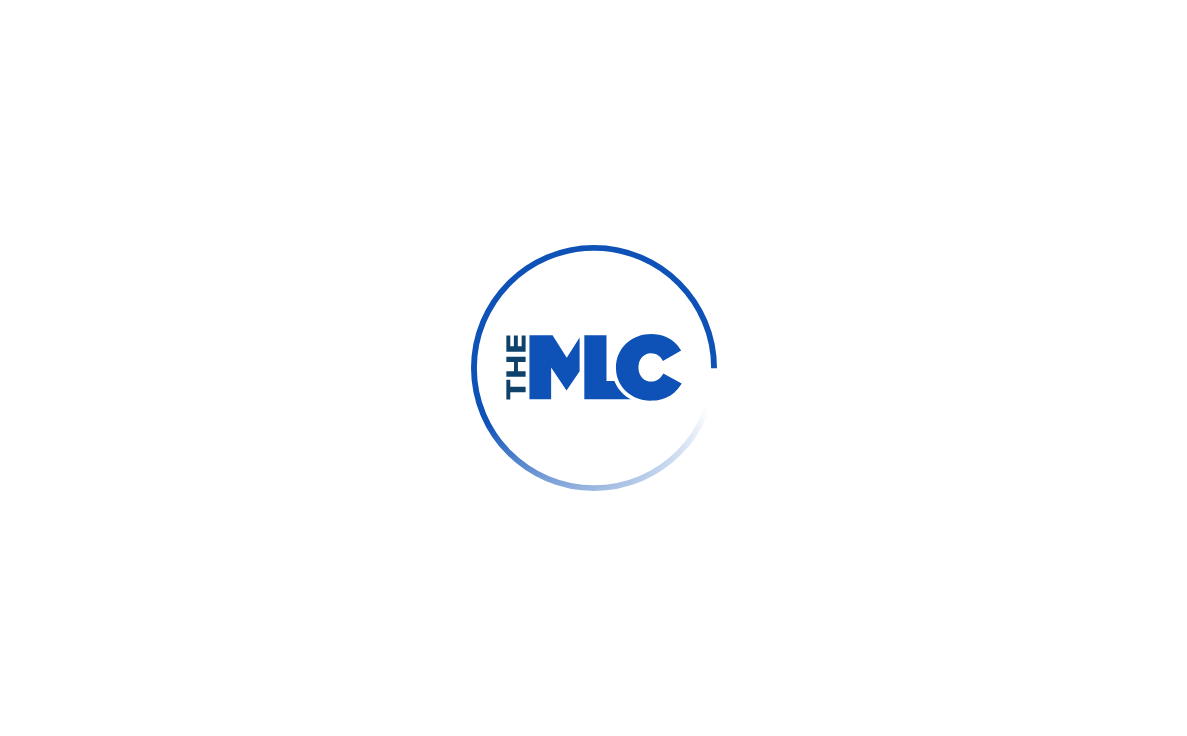 scroll, scrollTop: 0, scrollLeft: 0, axis: both 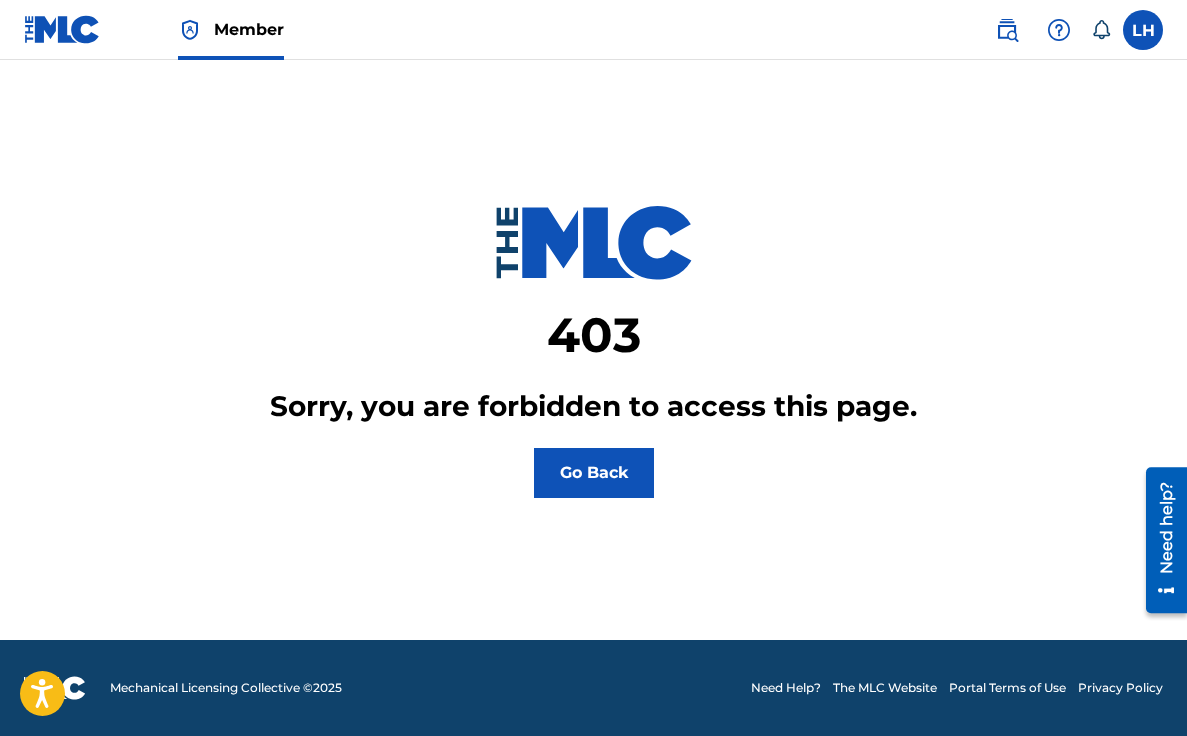 click at bounding box center (1143, 30) 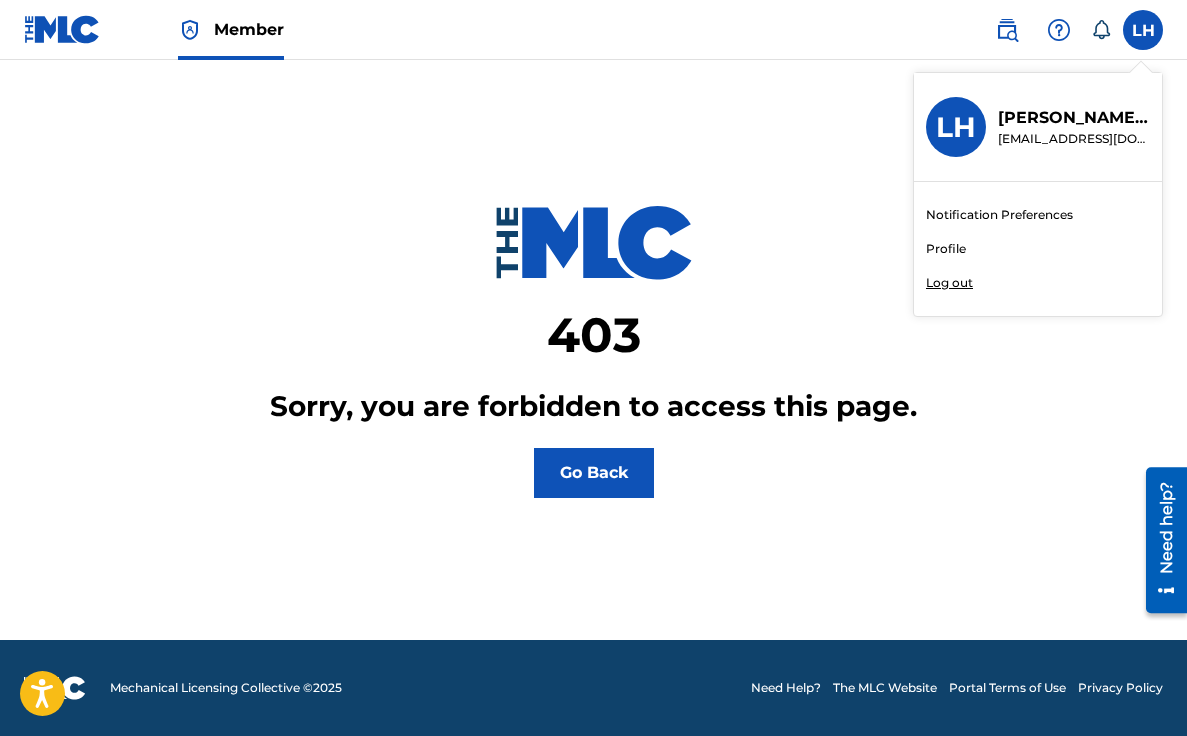 click on "Member" at bounding box center [231, 29] 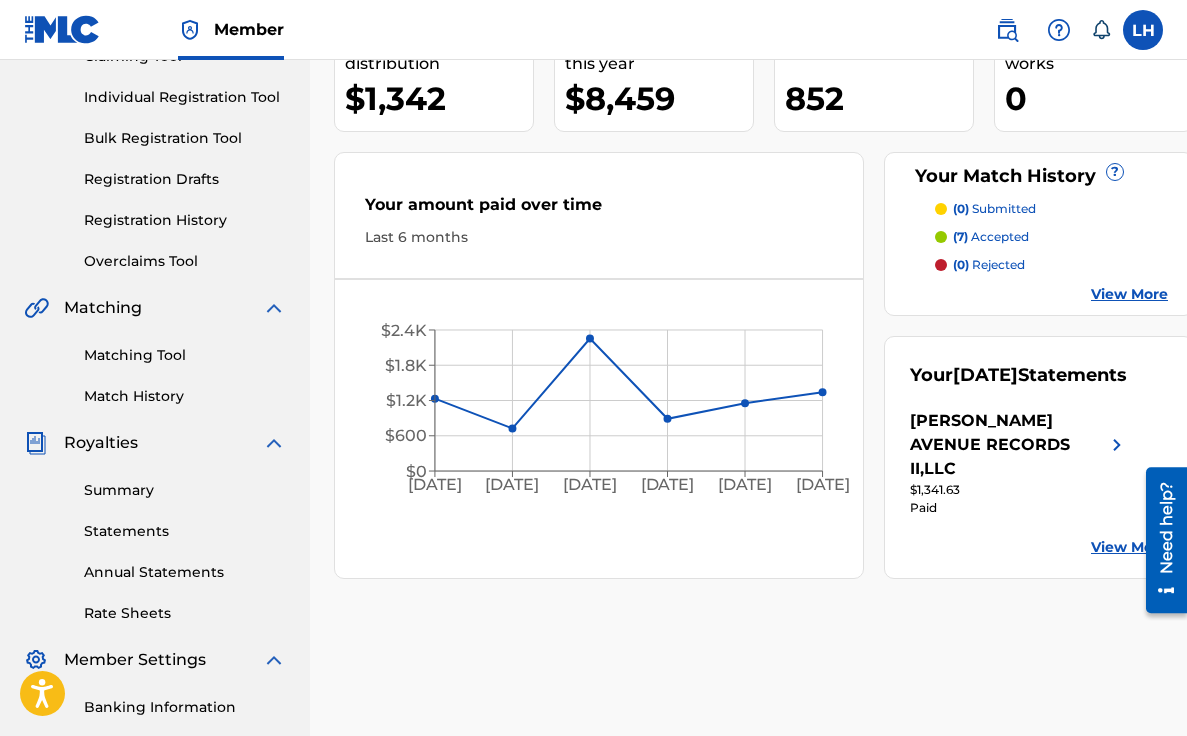 scroll, scrollTop: 272, scrollLeft: 0, axis: vertical 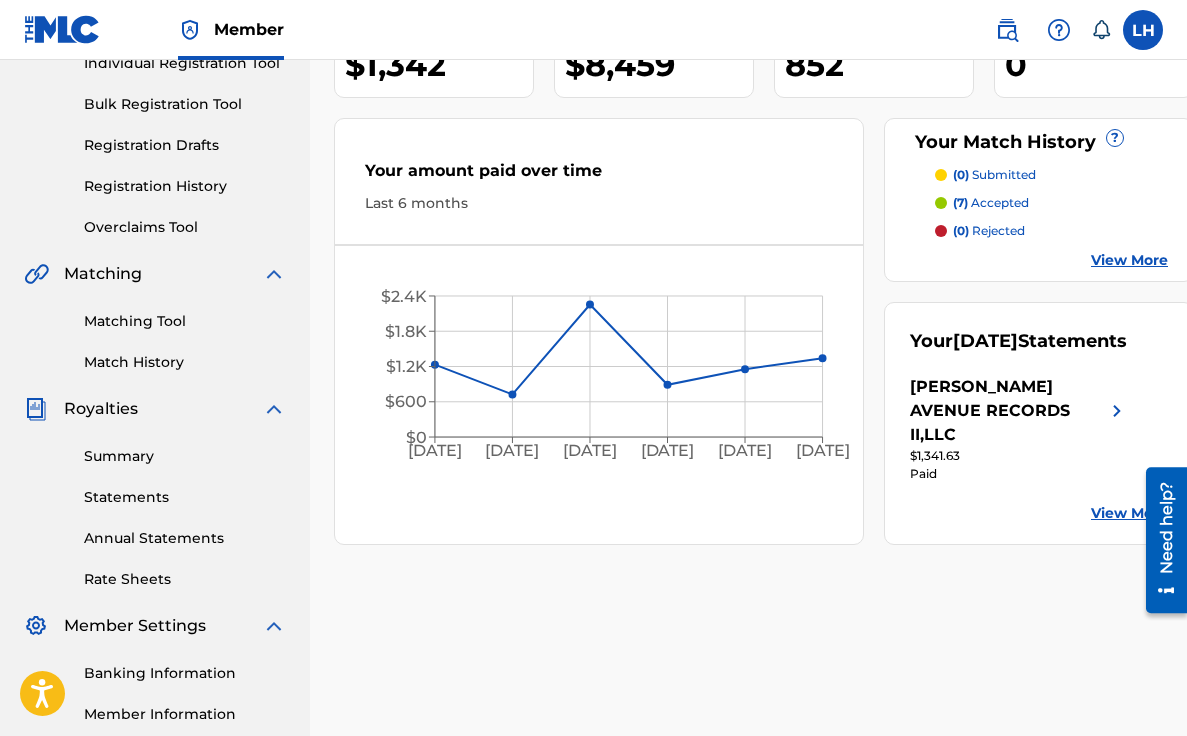 click on "Statements" at bounding box center [185, 497] 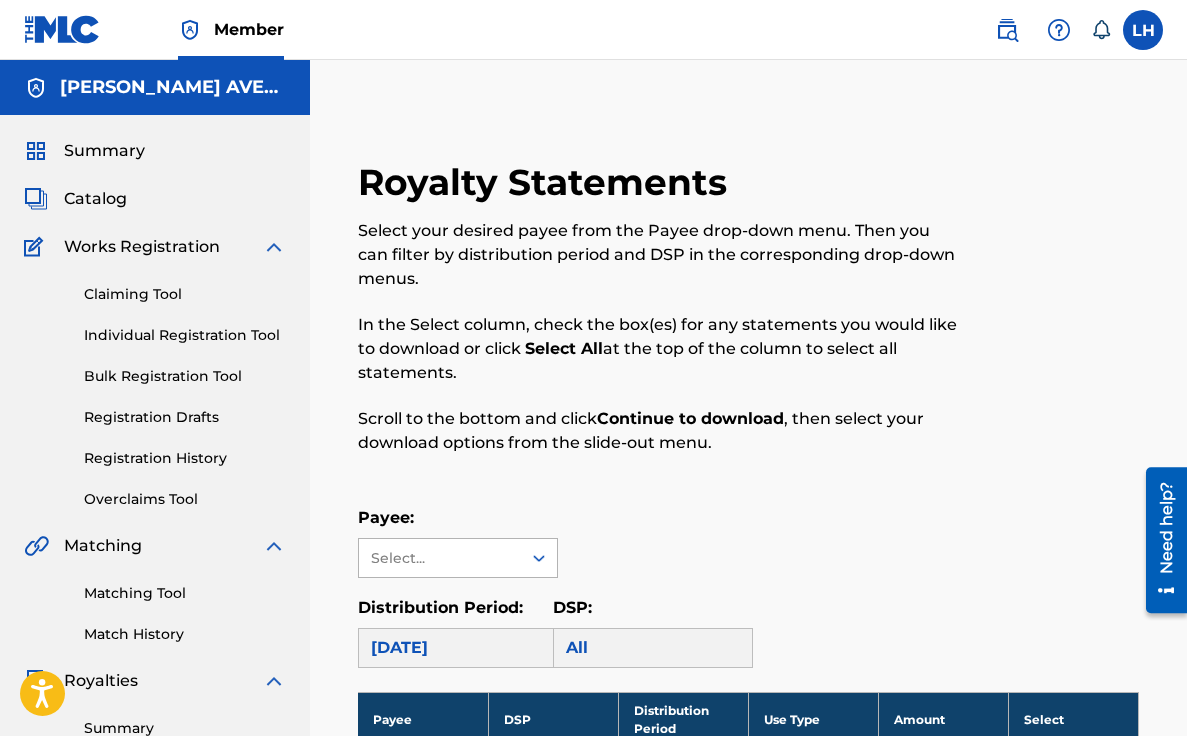 click on "Select..." at bounding box center [440, 558] 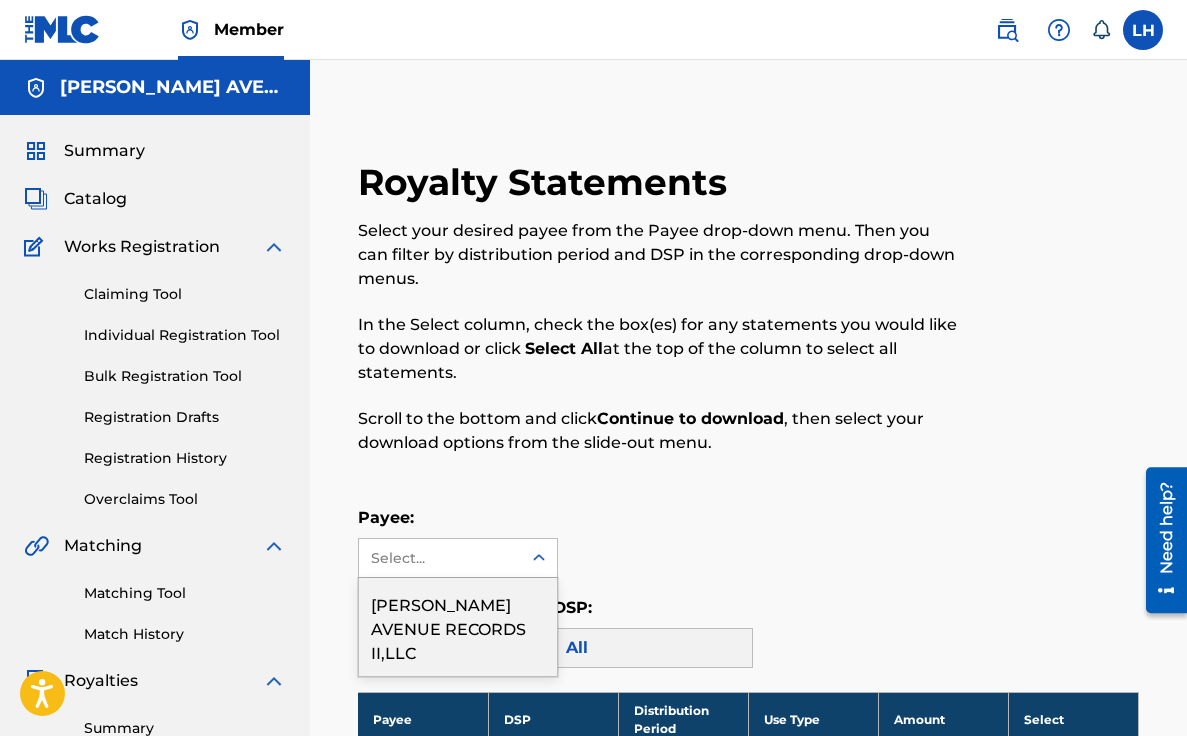click on "MACK AVENUE RECORDS II,LLC" at bounding box center [458, 627] 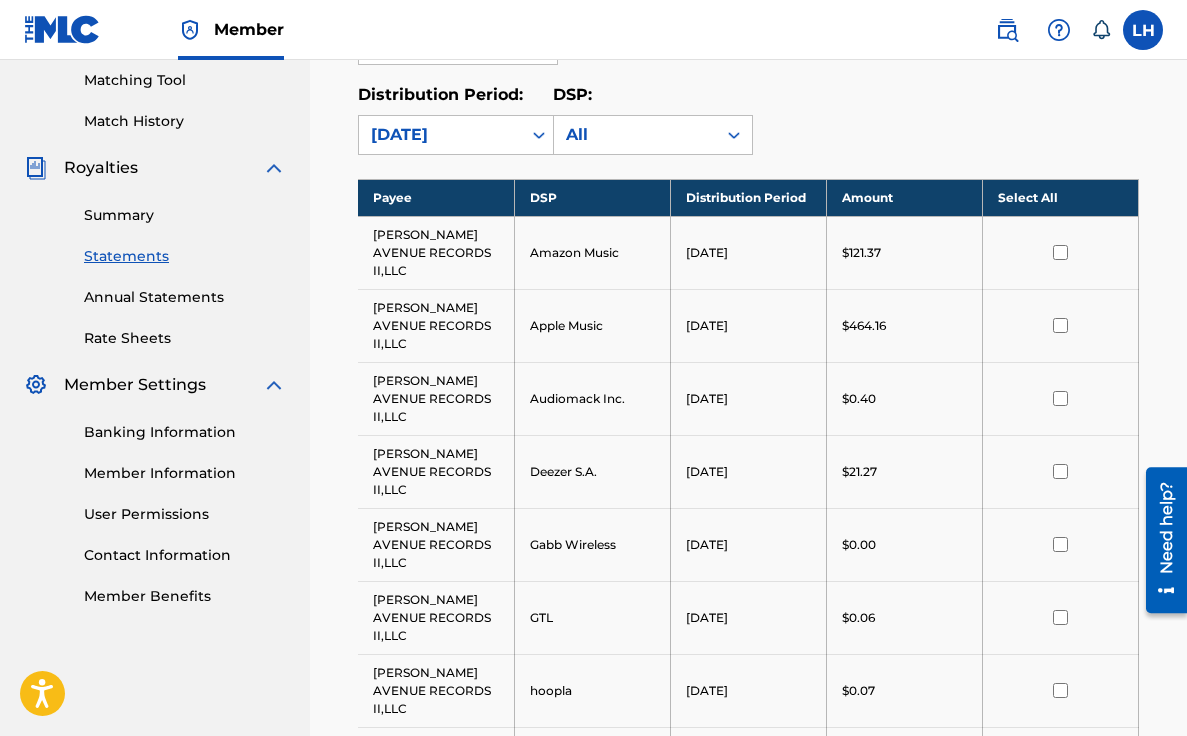 scroll, scrollTop: 514, scrollLeft: 0, axis: vertical 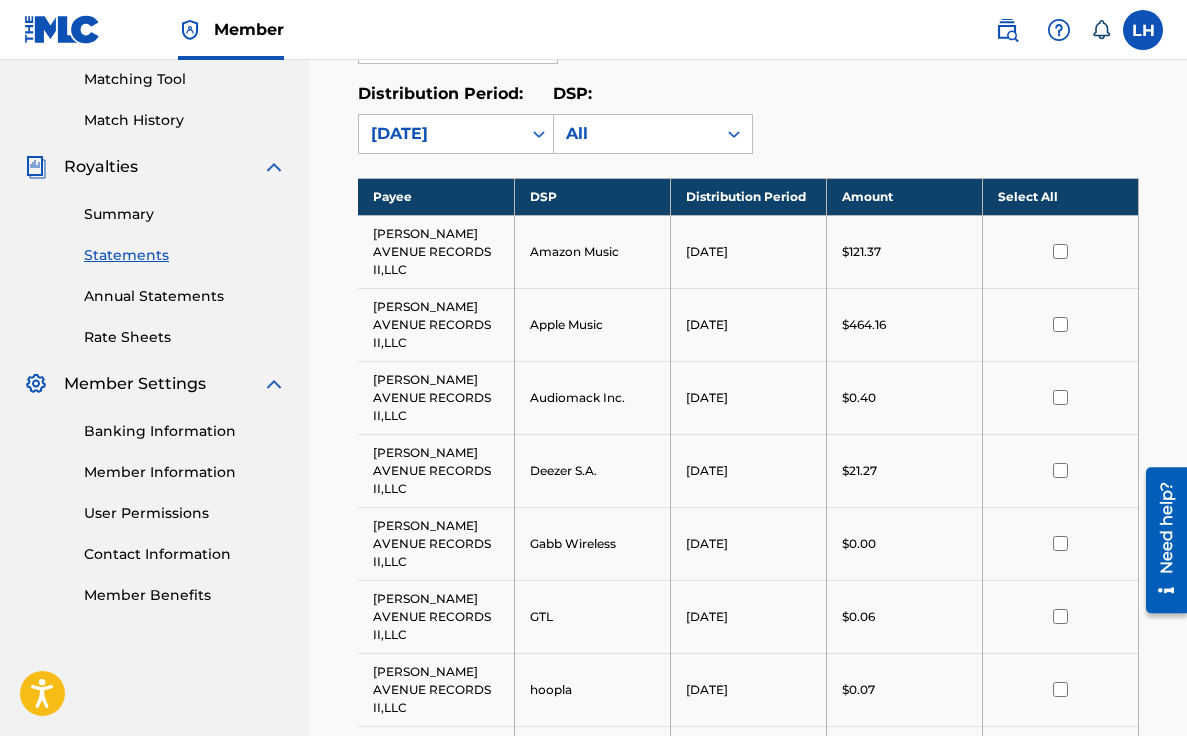 click on "Select All" at bounding box center (1060, 196) 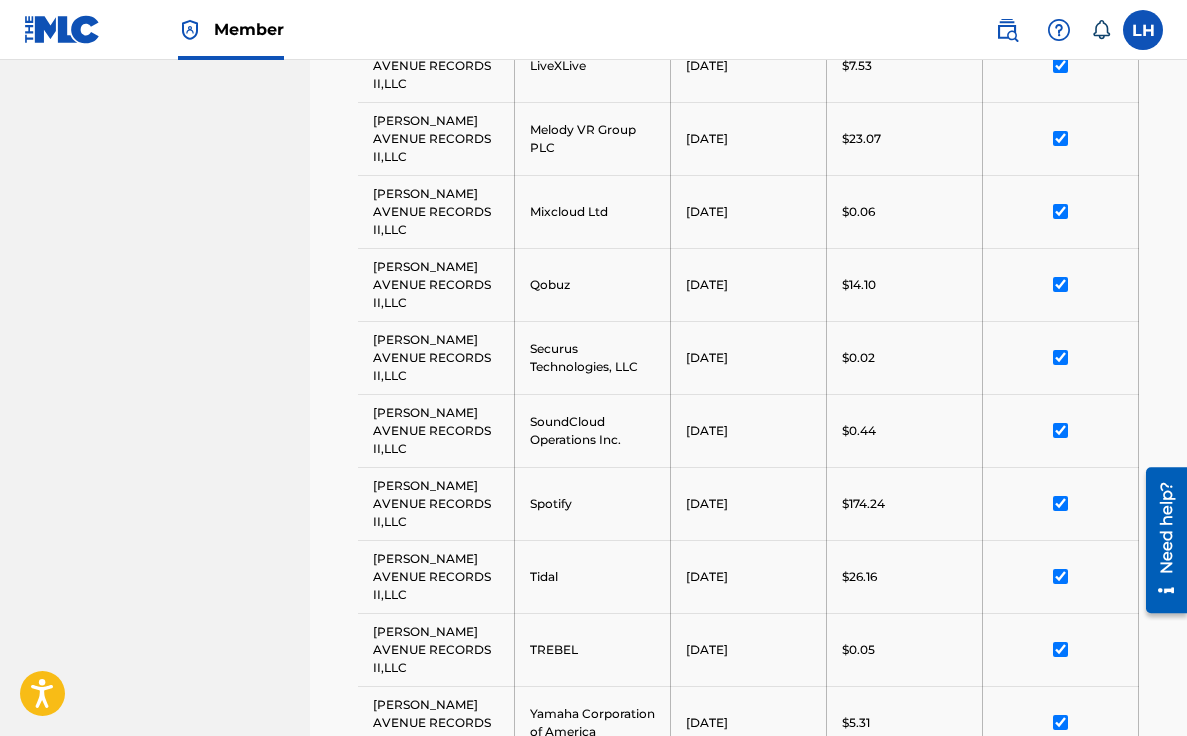 scroll, scrollTop: 1285, scrollLeft: 0, axis: vertical 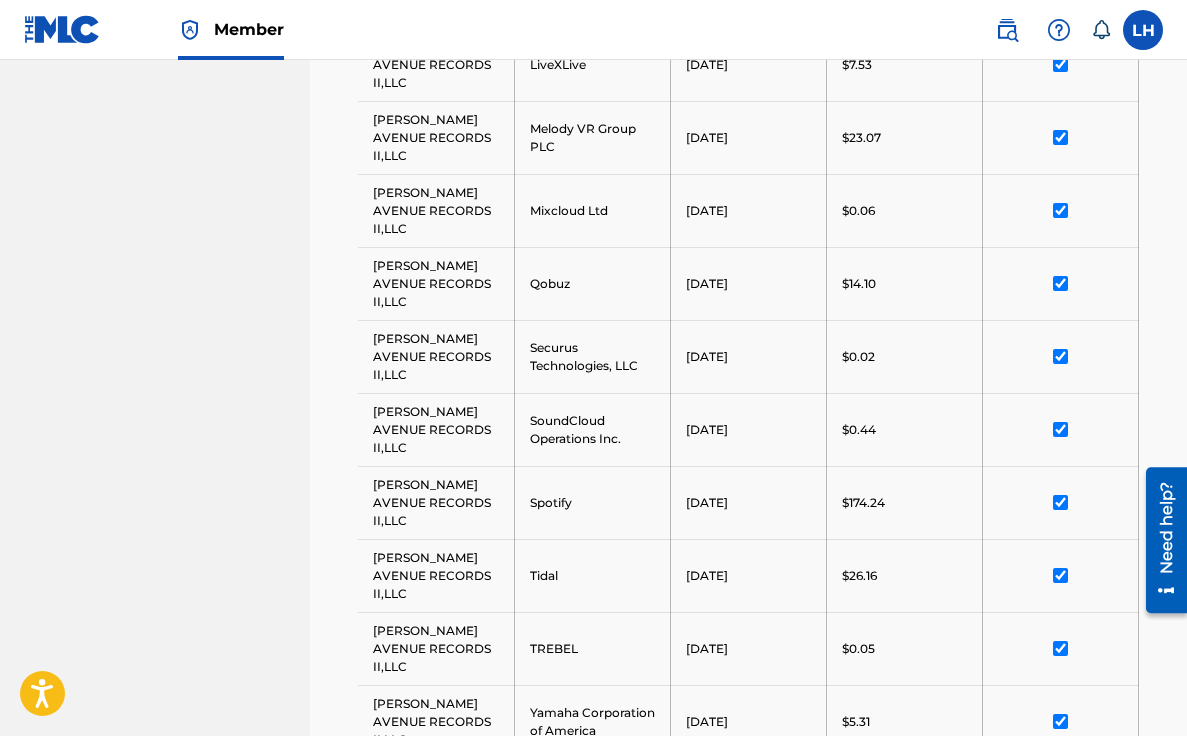 click on "Continue to download" at bounding box center [1031, 937] 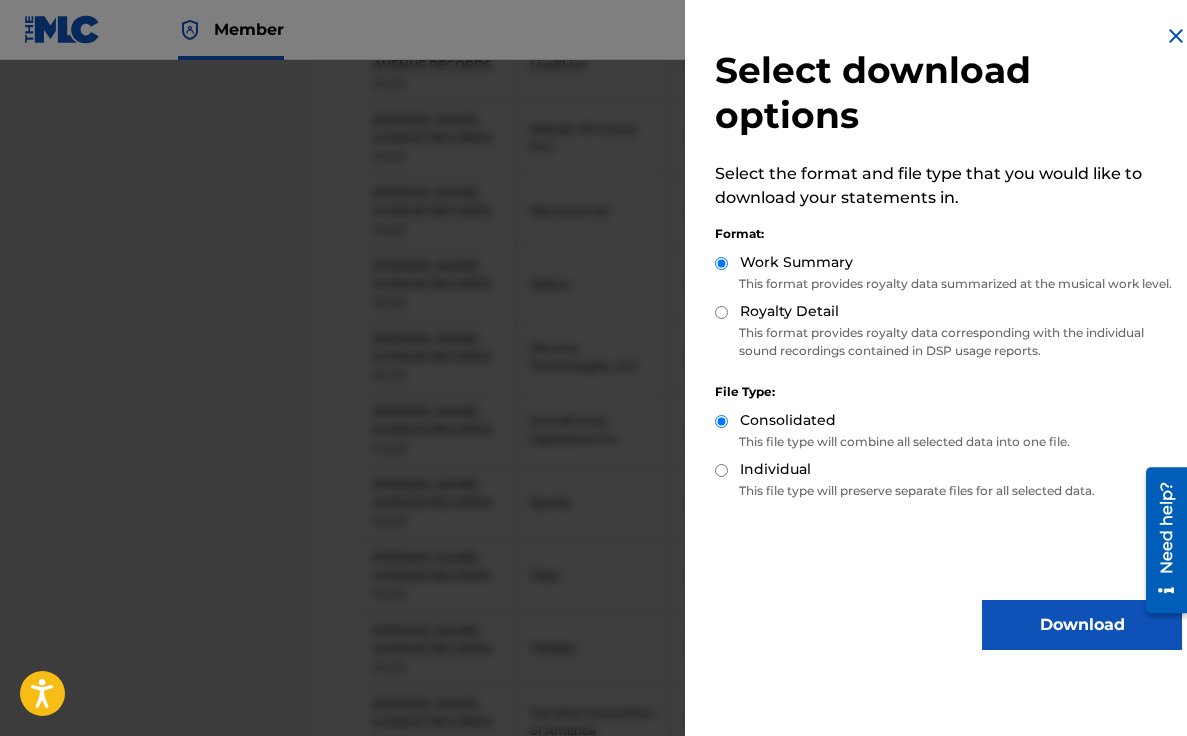 click at bounding box center [1176, 36] 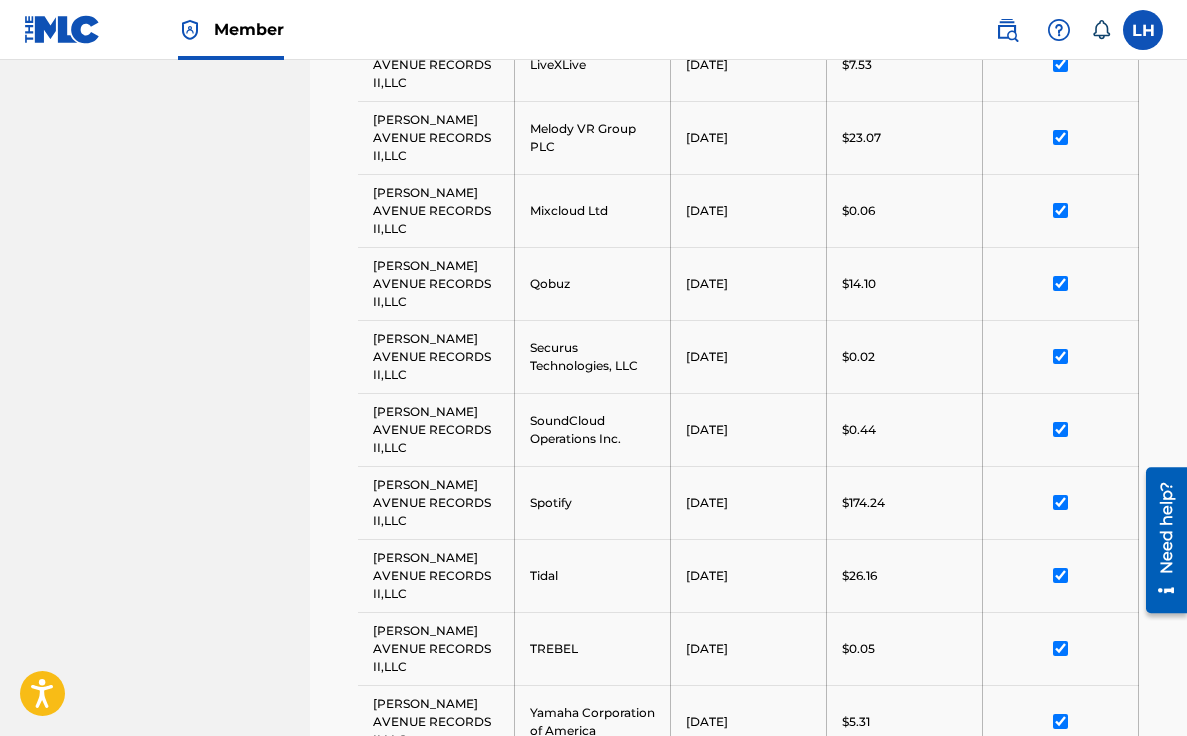 click at bounding box center [1143, 30] 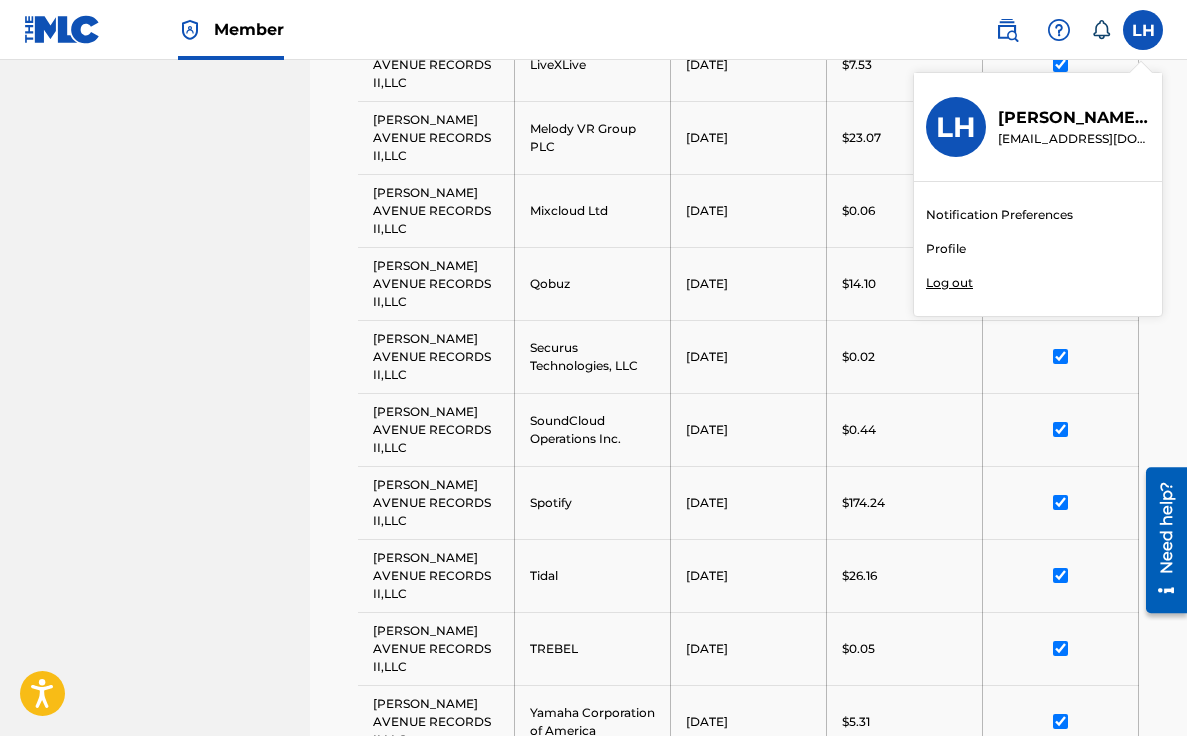 click on "Profile" at bounding box center (946, 249) 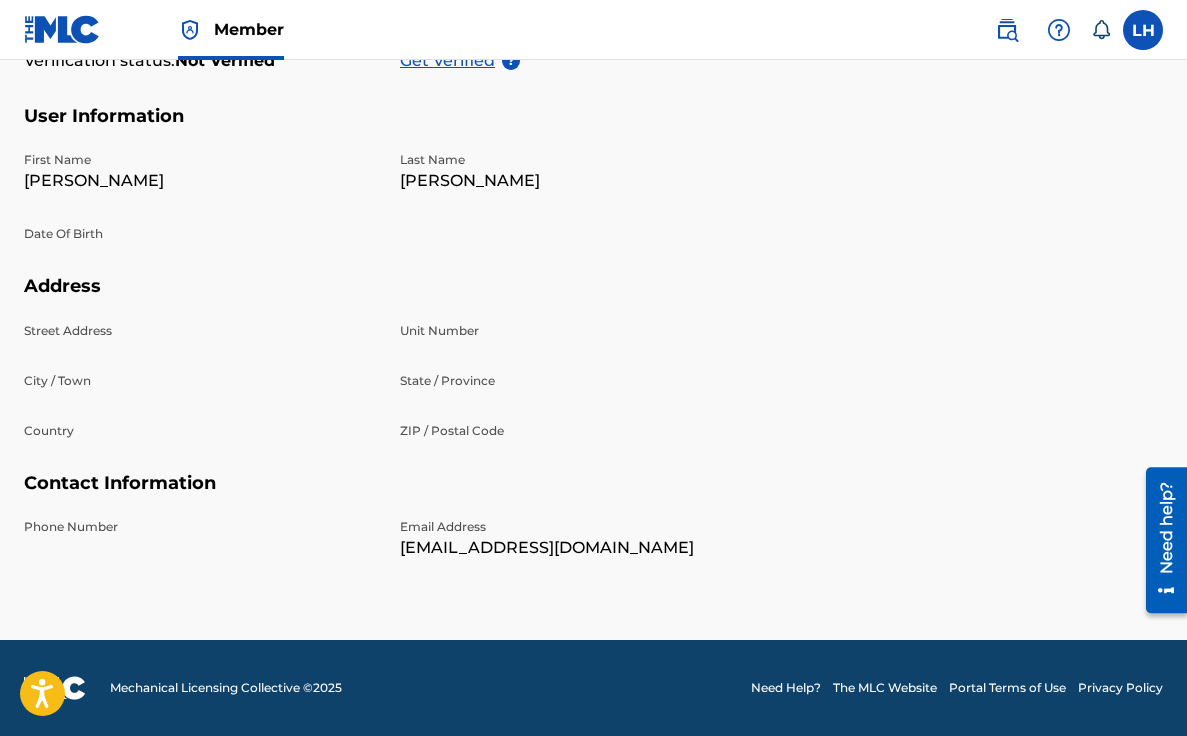 scroll, scrollTop: 0, scrollLeft: 0, axis: both 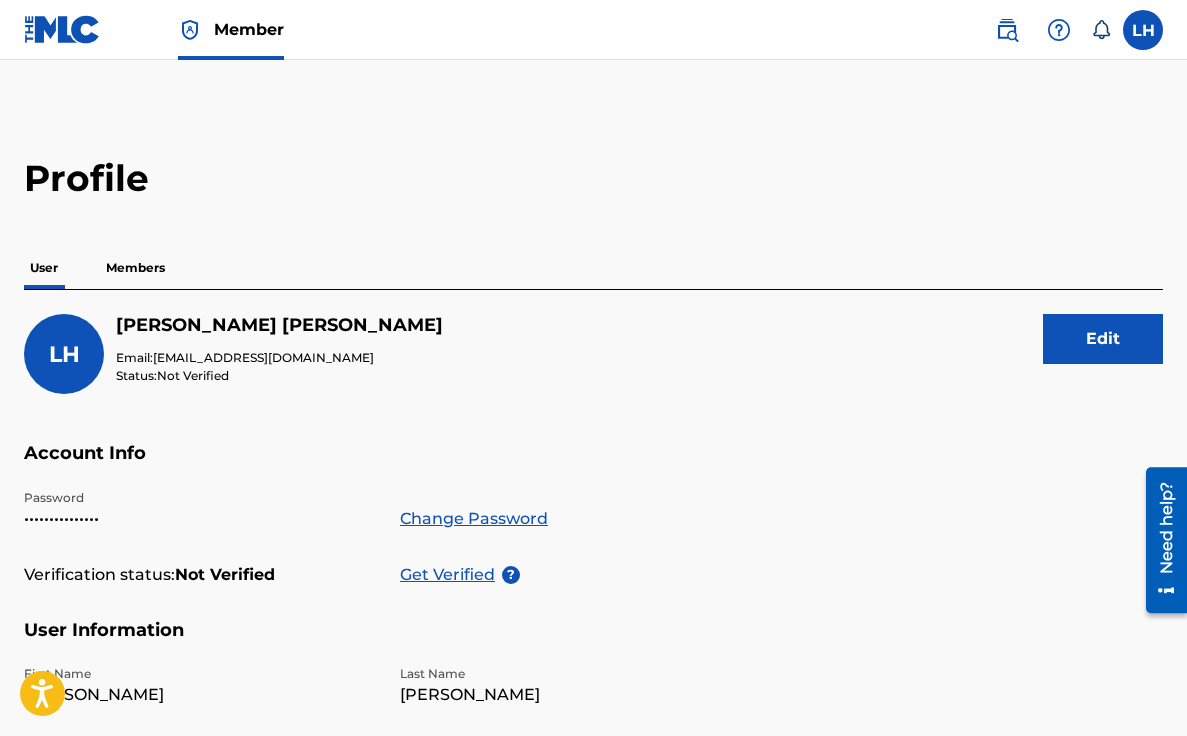 click on "Edit" at bounding box center [1103, 339] 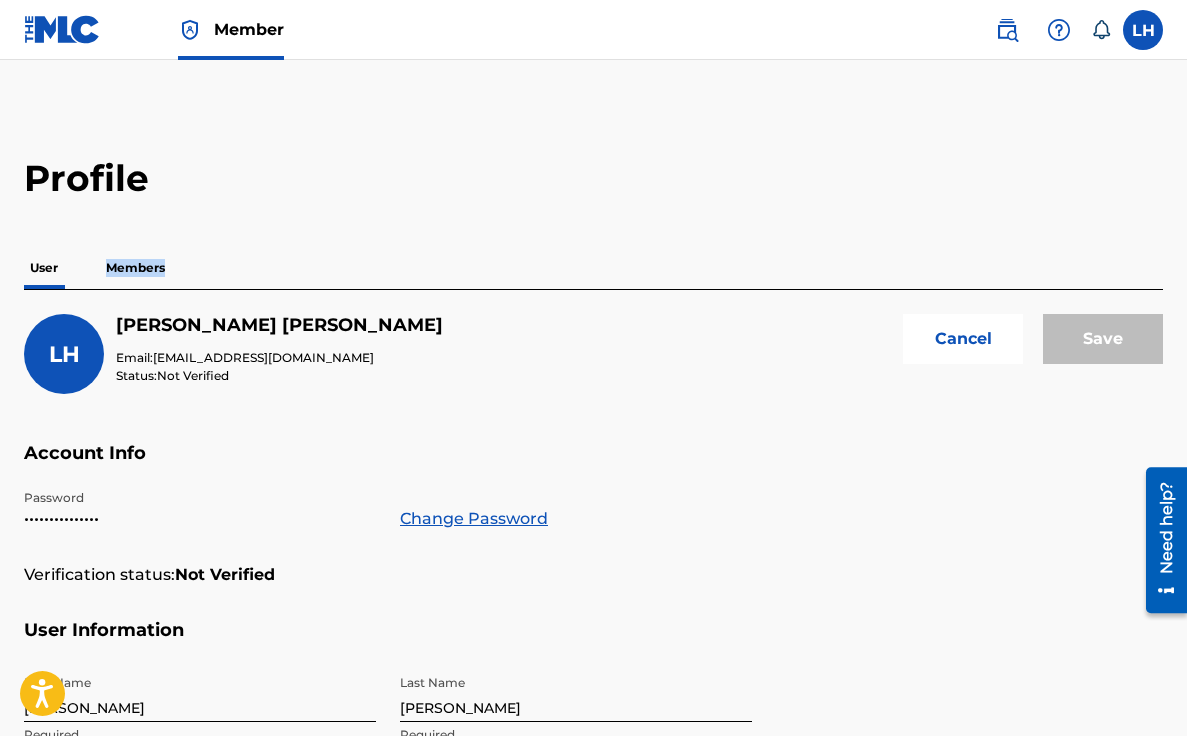 drag, startPoint x: 1184, startPoint y: 232, endPoint x: 1110, endPoint y: 397, distance: 180.83418 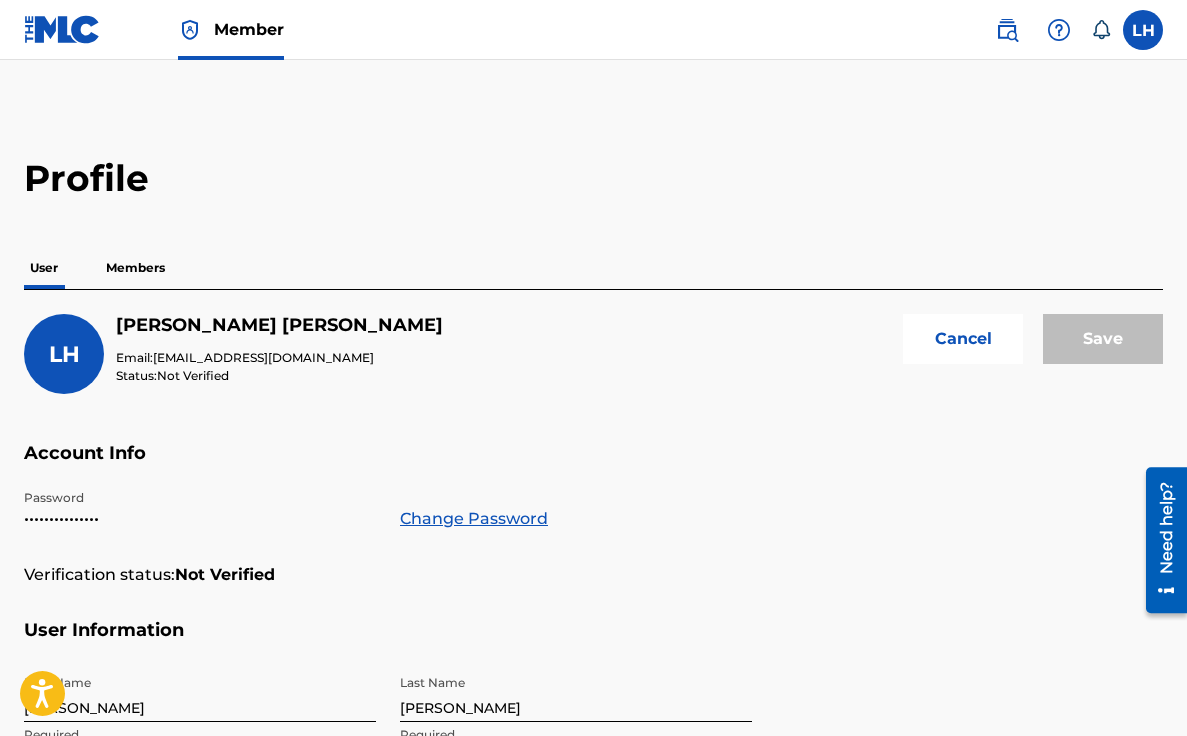 click on "Account Info" at bounding box center (593, 465) 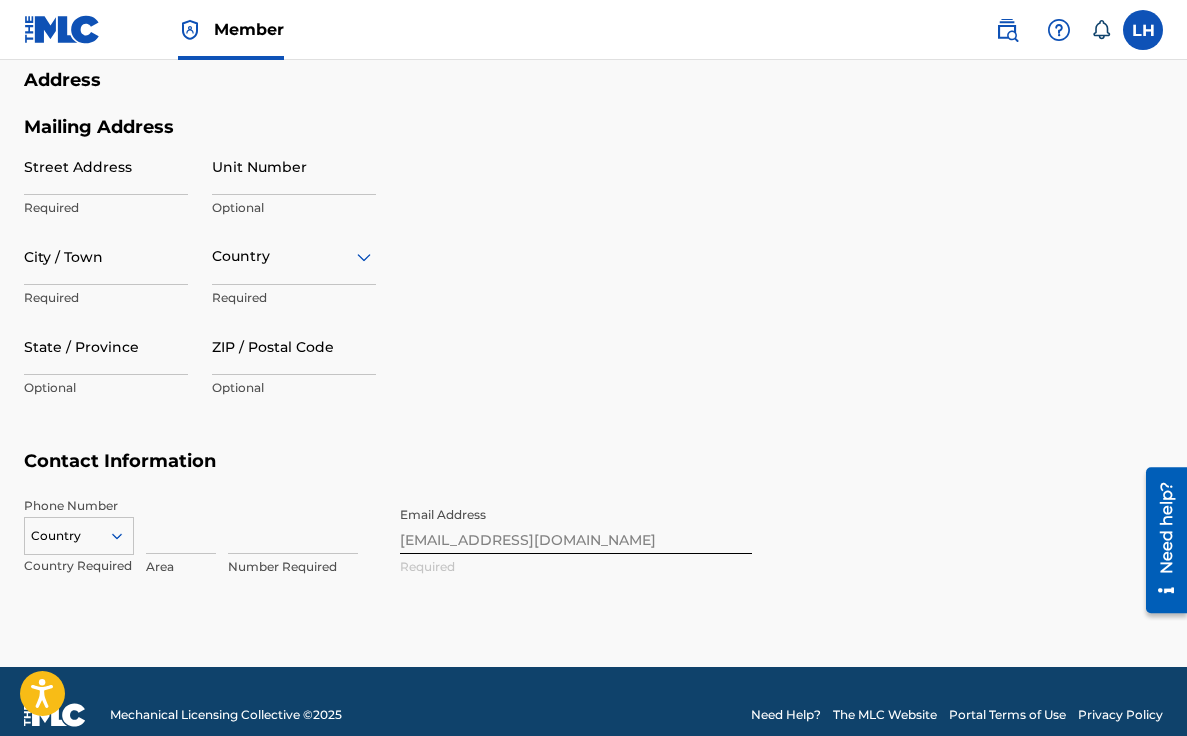 scroll, scrollTop: 866, scrollLeft: 0, axis: vertical 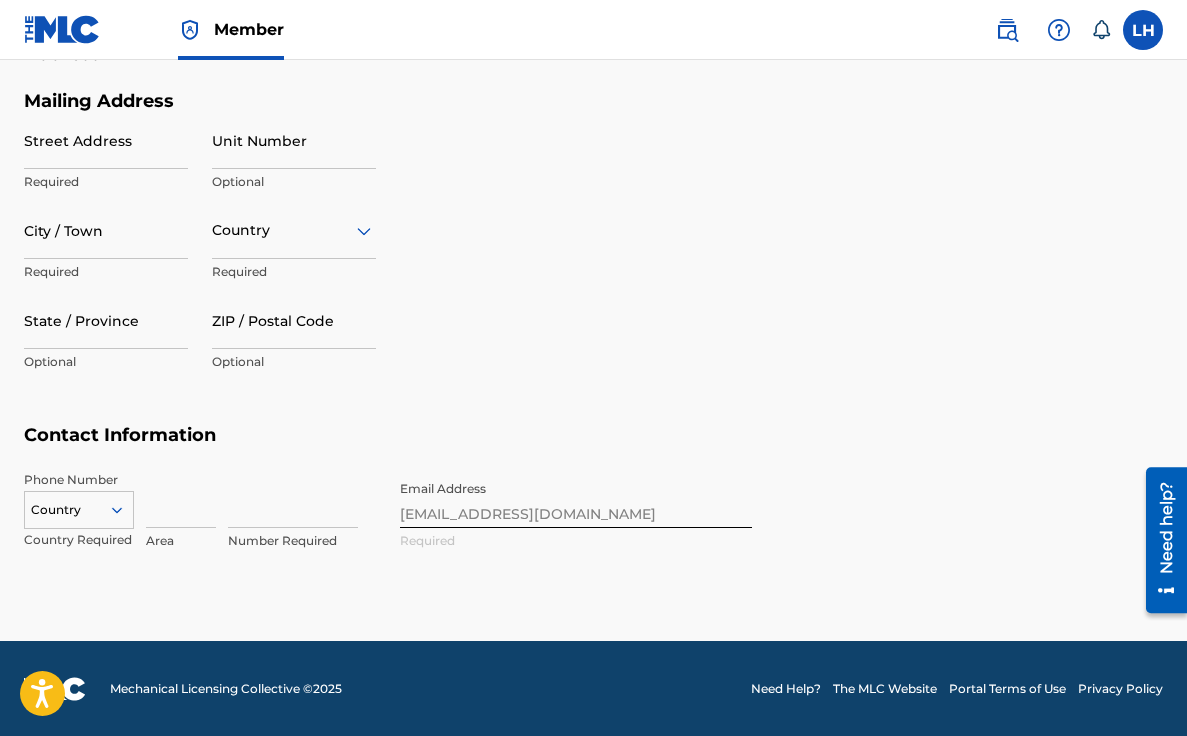 click on "Phone Number Country Country Required Area Number Required Email Address lucilleh@mackavenue.com Required" at bounding box center [388, 532] 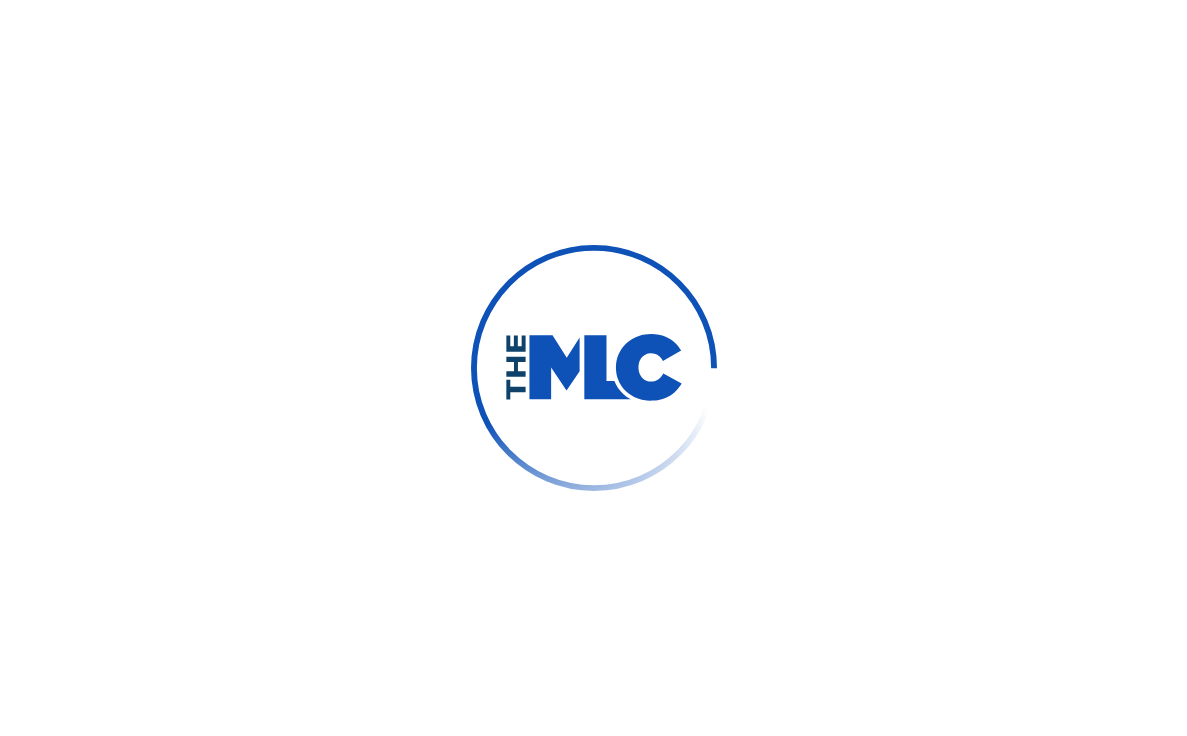 scroll, scrollTop: 0, scrollLeft: 0, axis: both 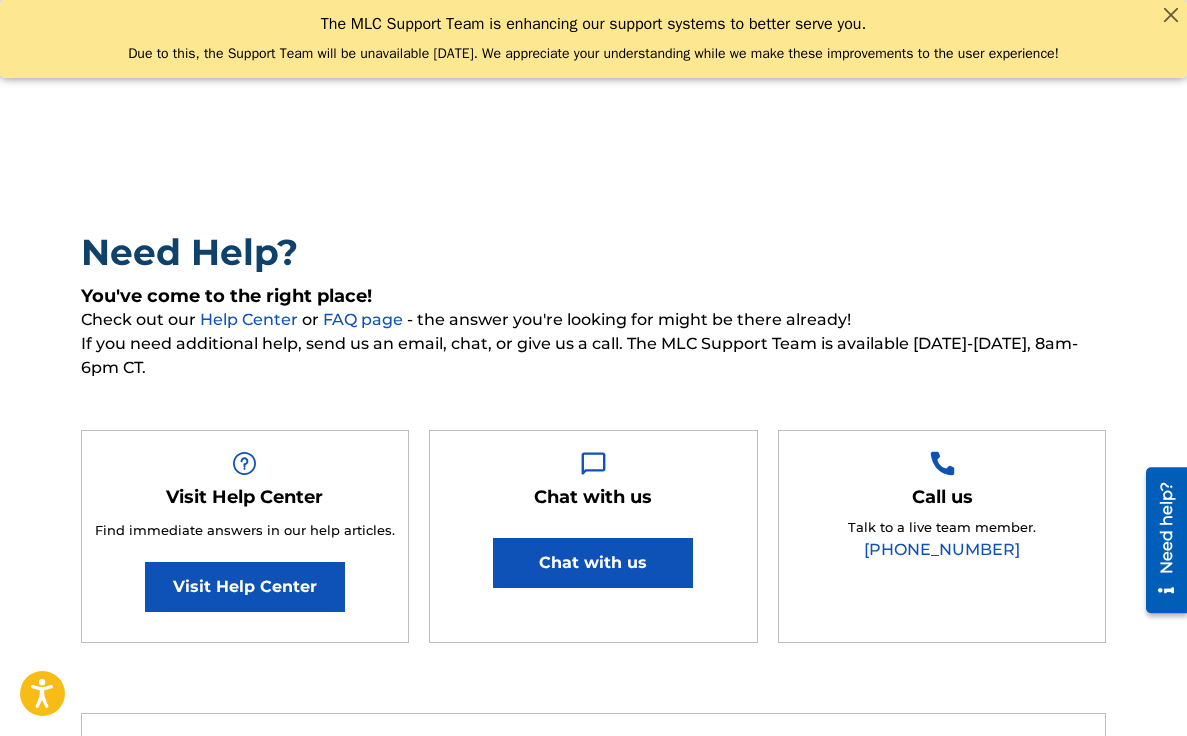 click on "Chat with us" at bounding box center (593, 563) 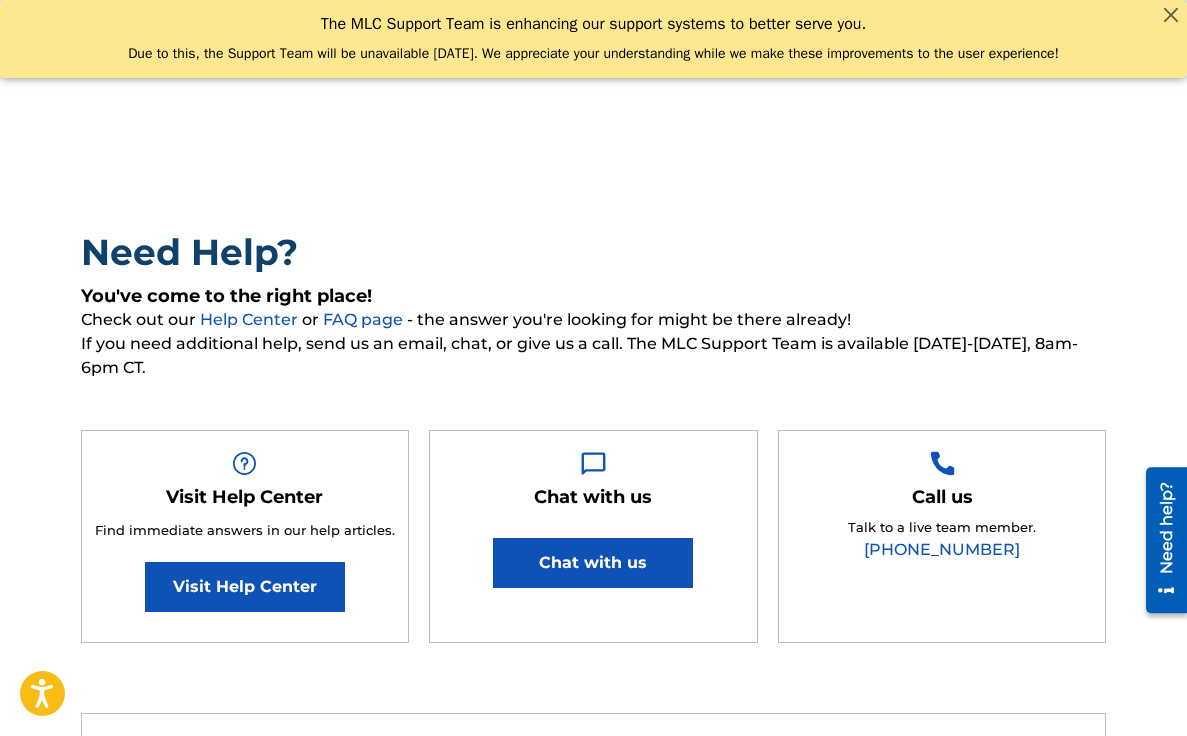 click on "Chat with us" at bounding box center [593, 563] 